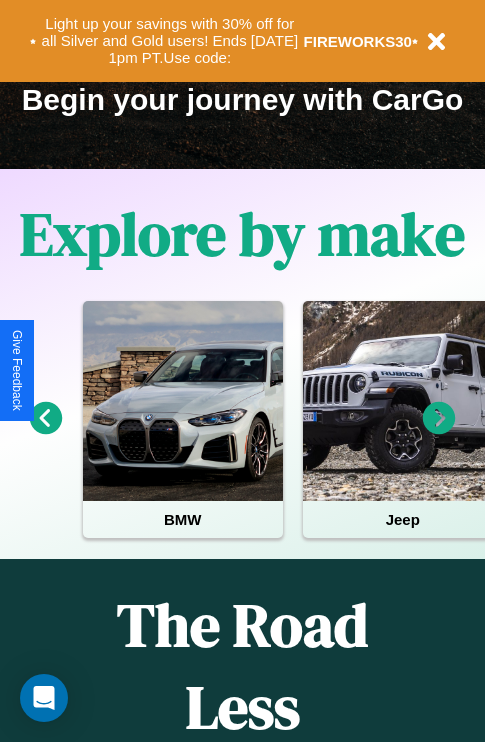 scroll, scrollTop: 308, scrollLeft: 0, axis: vertical 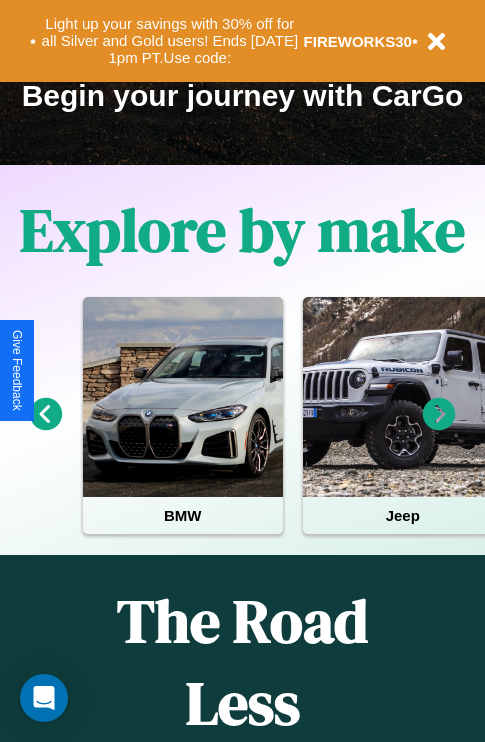 click 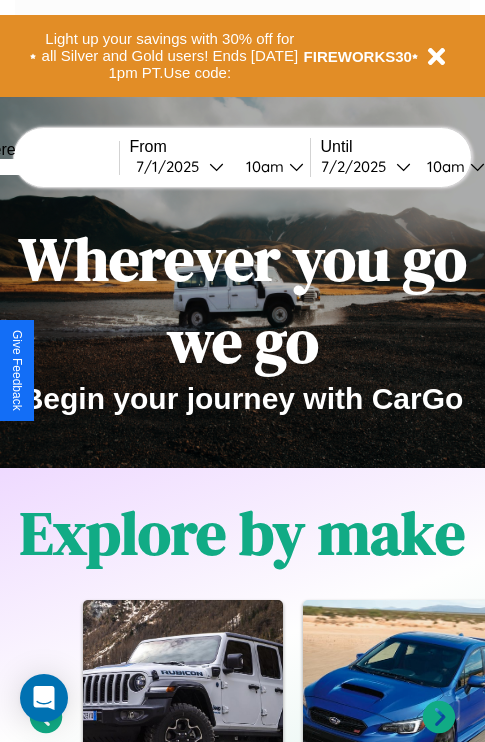 scroll, scrollTop: 0, scrollLeft: 0, axis: both 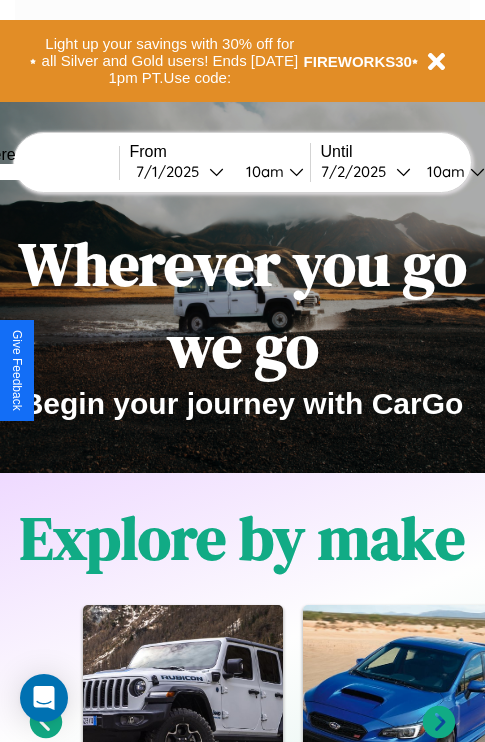 click at bounding box center [44, 172] 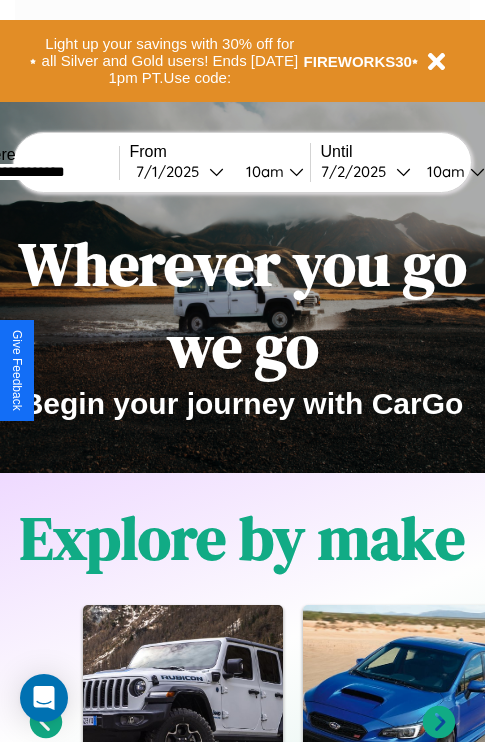 type on "**********" 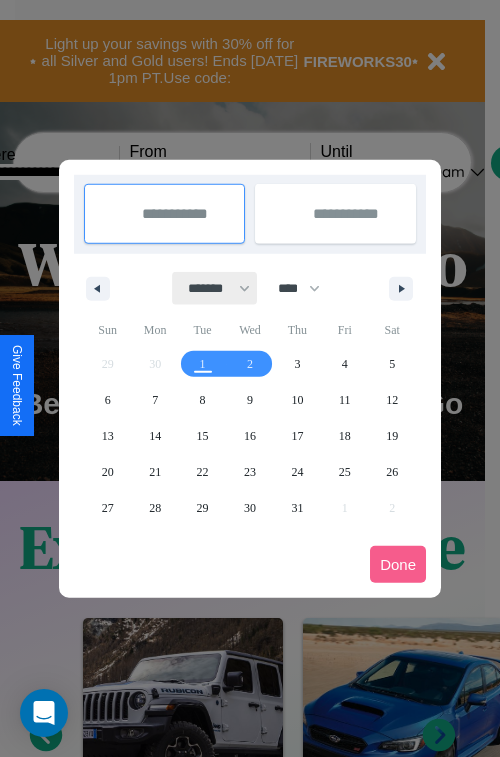 click on "******* ******** ***** ***** *** **** **** ****** ********* ******* ******** ********" at bounding box center (215, 288) 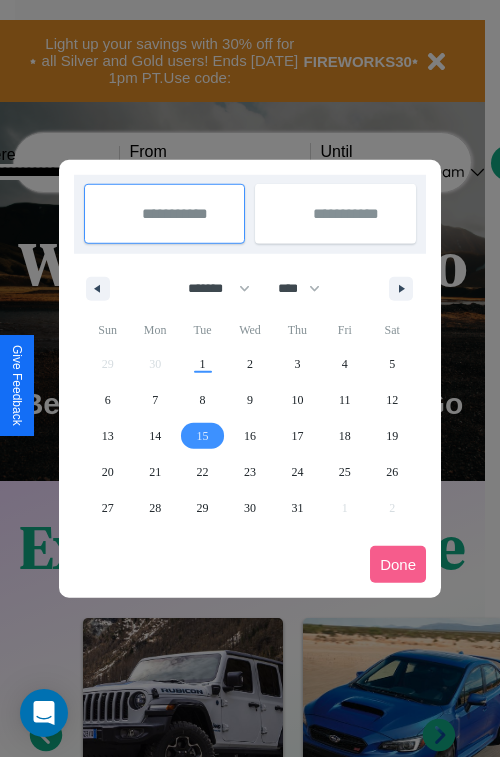 click on "15" at bounding box center (203, 436) 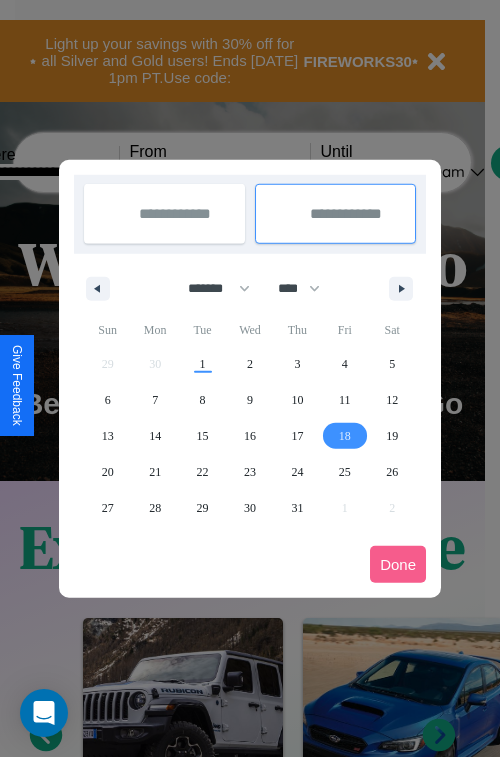 click on "18" at bounding box center (345, 436) 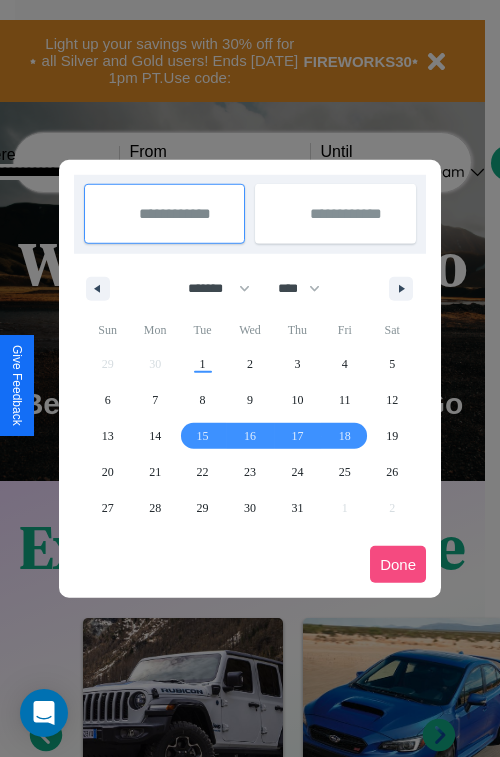 click on "Done" at bounding box center [398, 564] 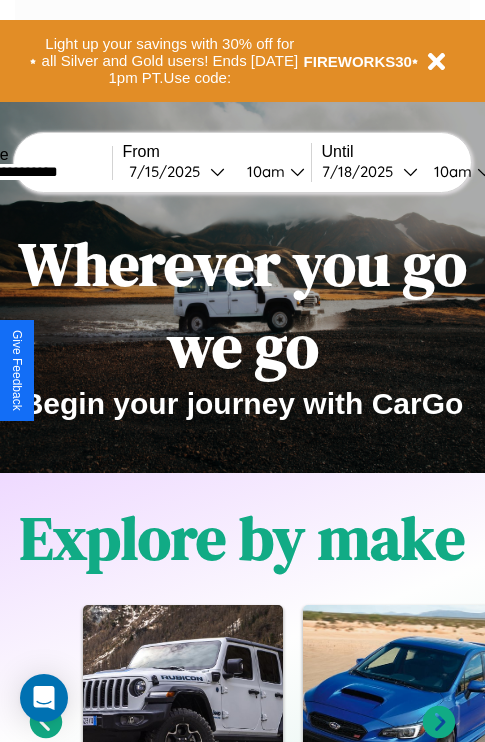 scroll, scrollTop: 0, scrollLeft: 74, axis: horizontal 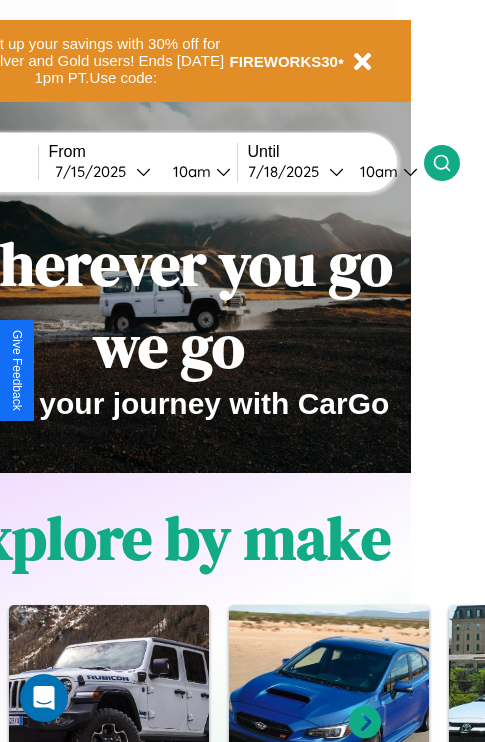 click 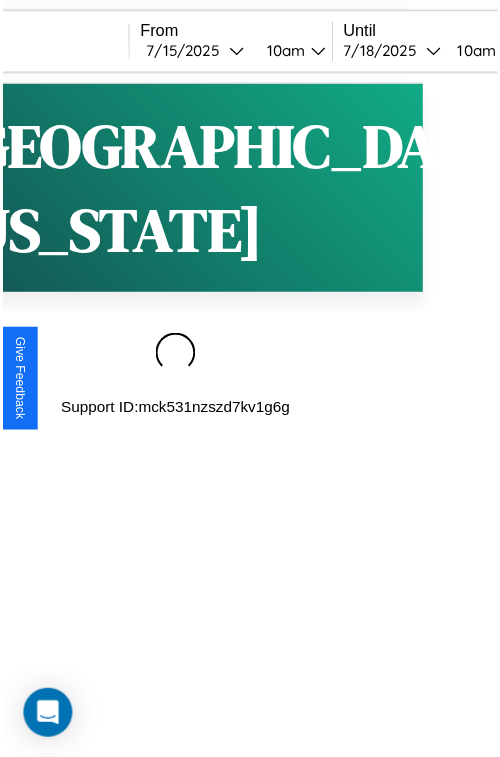 scroll, scrollTop: 0, scrollLeft: 0, axis: both 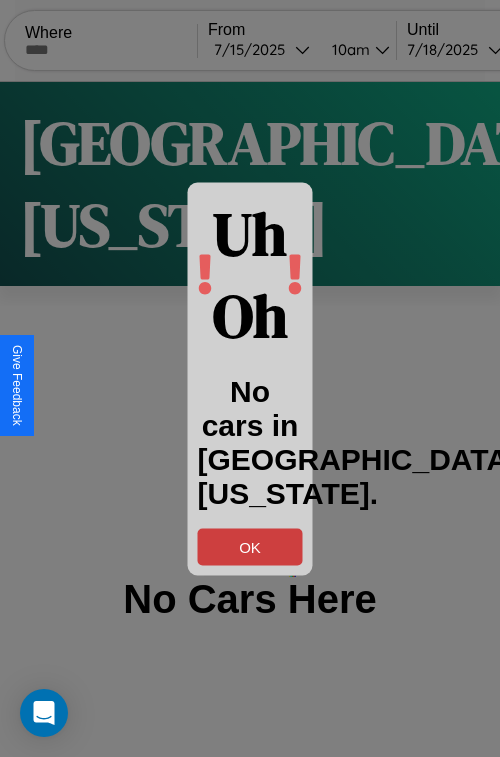 click on "OK" at bounding box center (250, 546) 